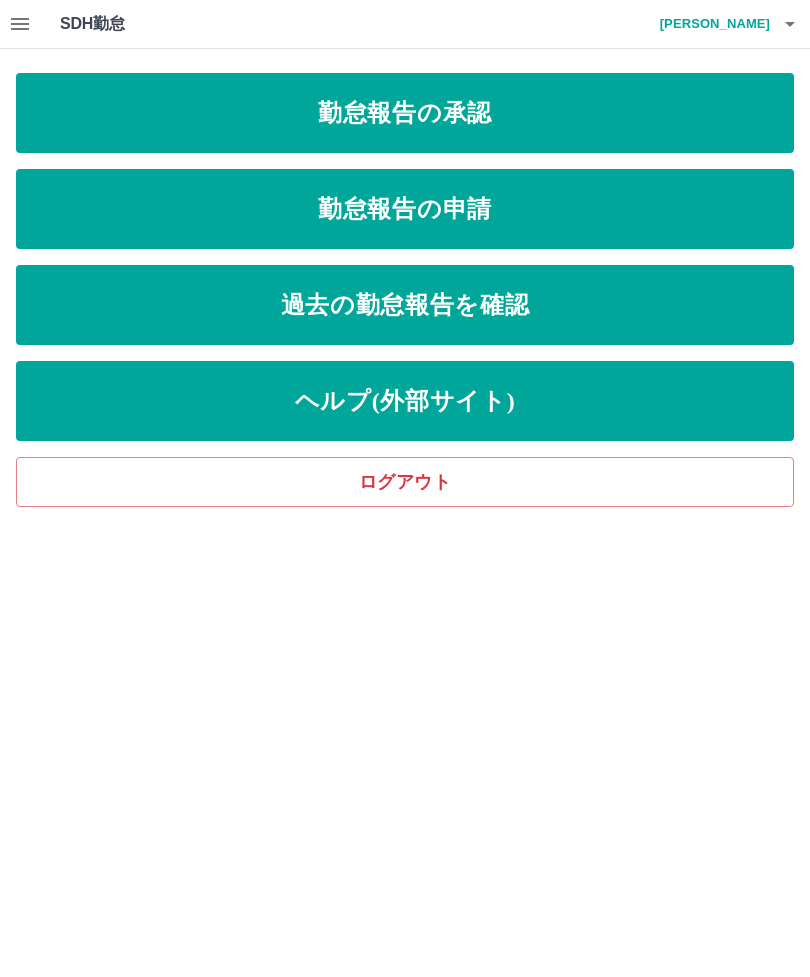 scroll, scrollTop: 0, scrollLeft: 0, axis: both 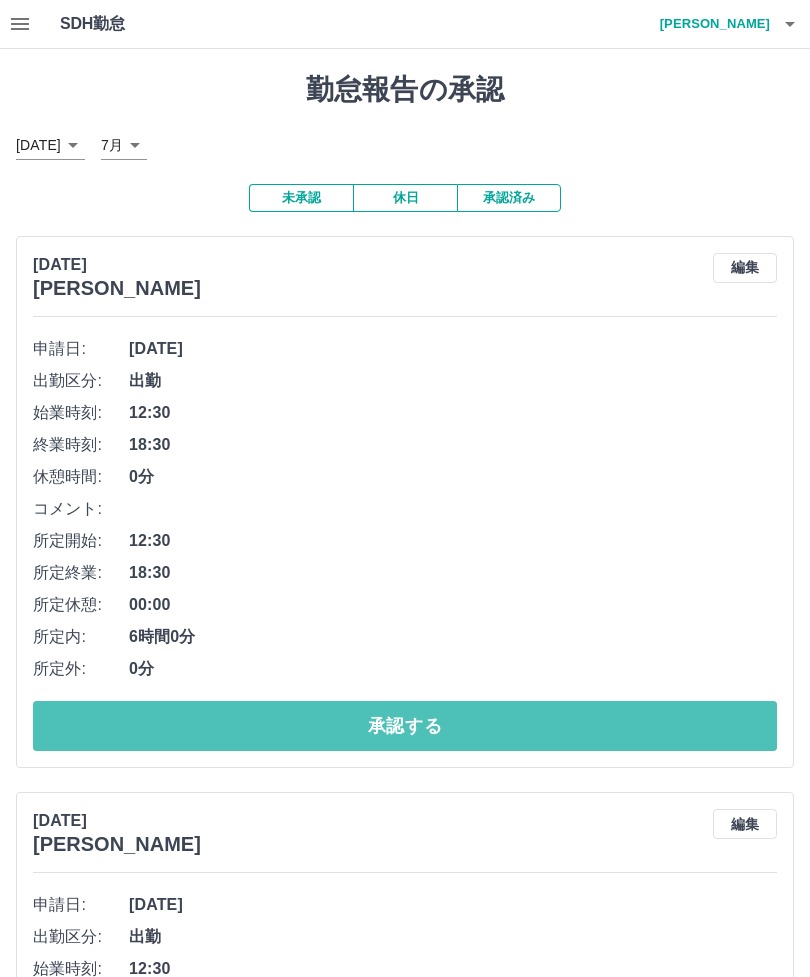 click on "承認する" at bounding box center [405, 726] 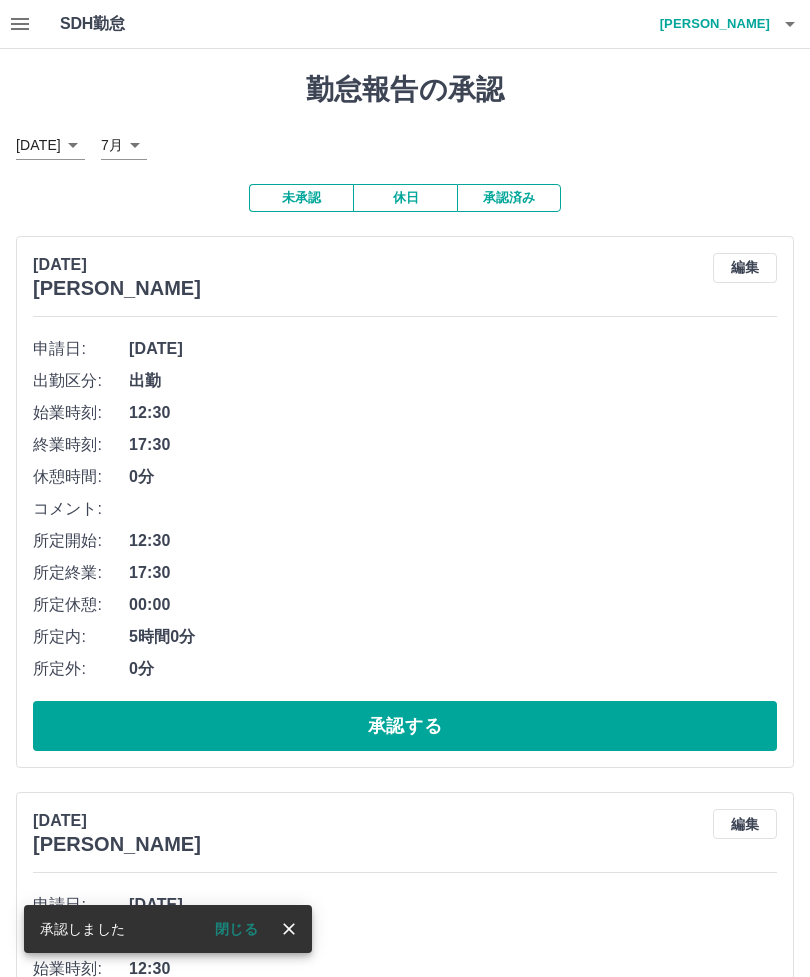 click on "承認する" at bounding box center [405, 726] 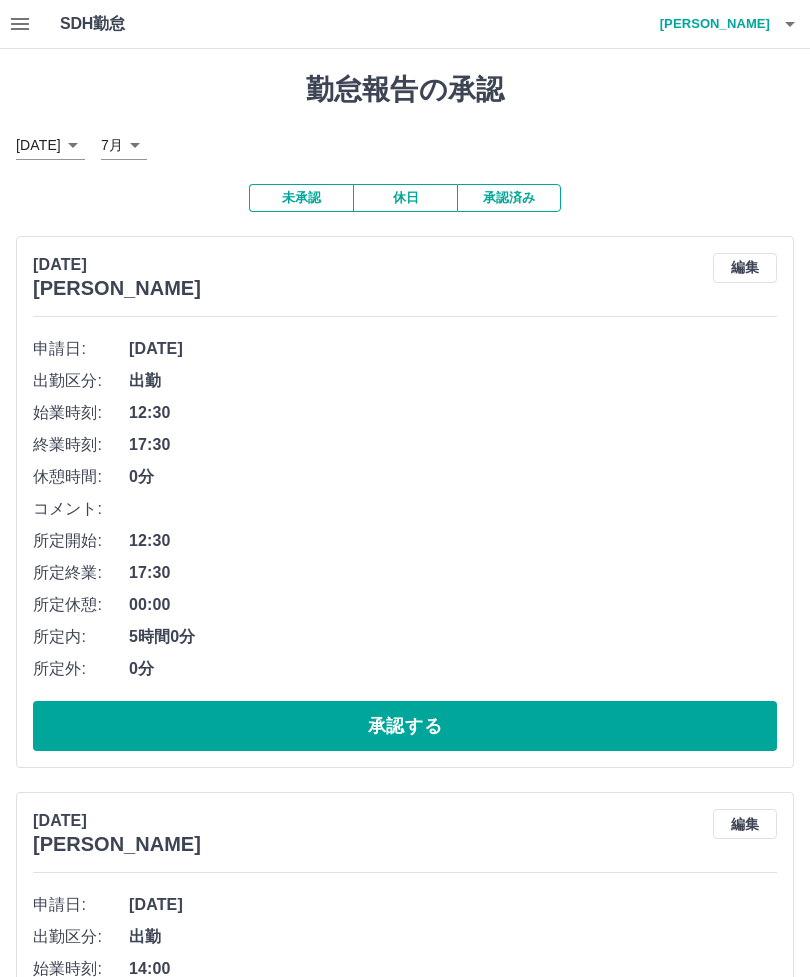 click on "承認する" at bounding box center [405, 726] 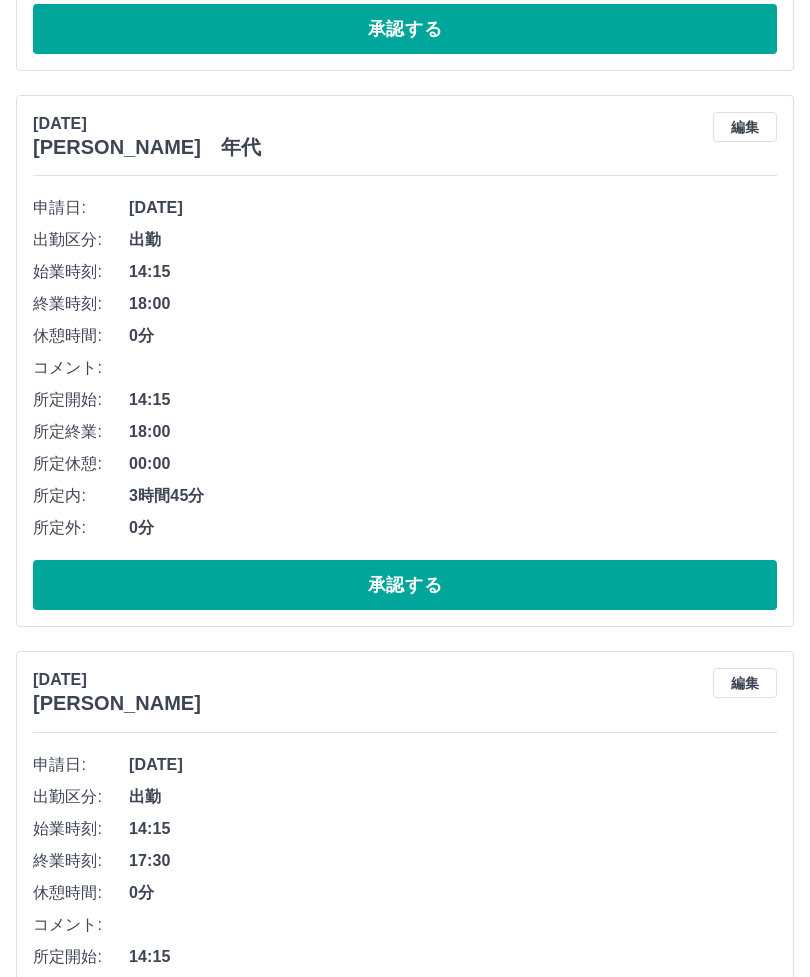 scroll, scrollTop: 726, scrollLeft: 0, axis: vertical 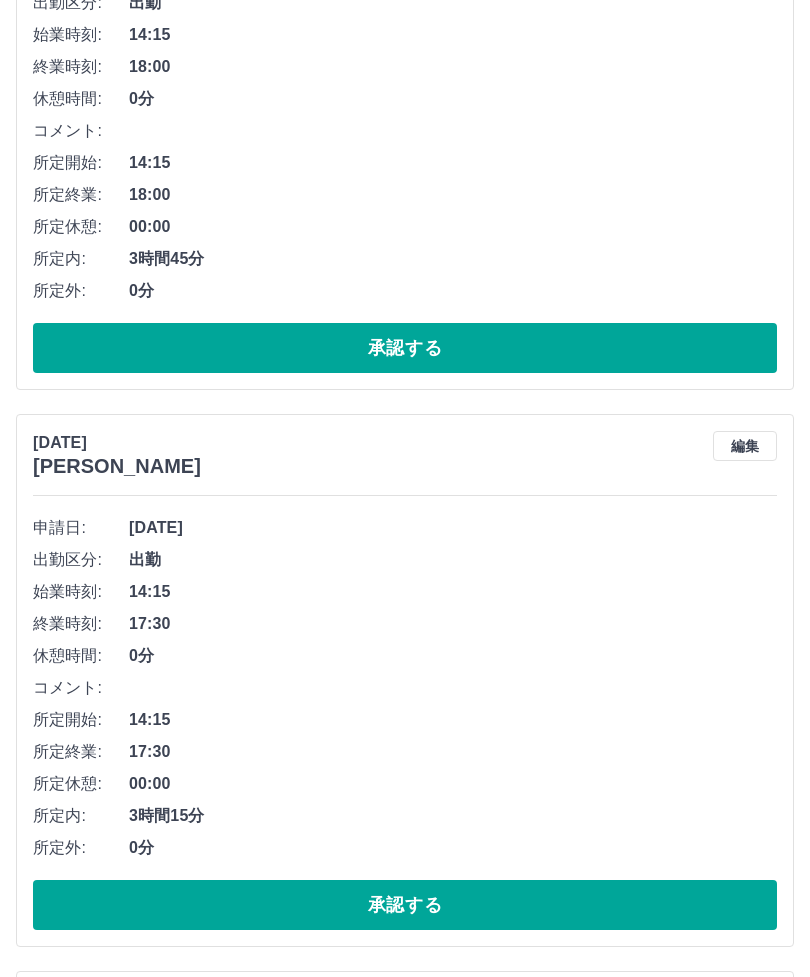 click on "承認する" at bounding box center [405, 906] 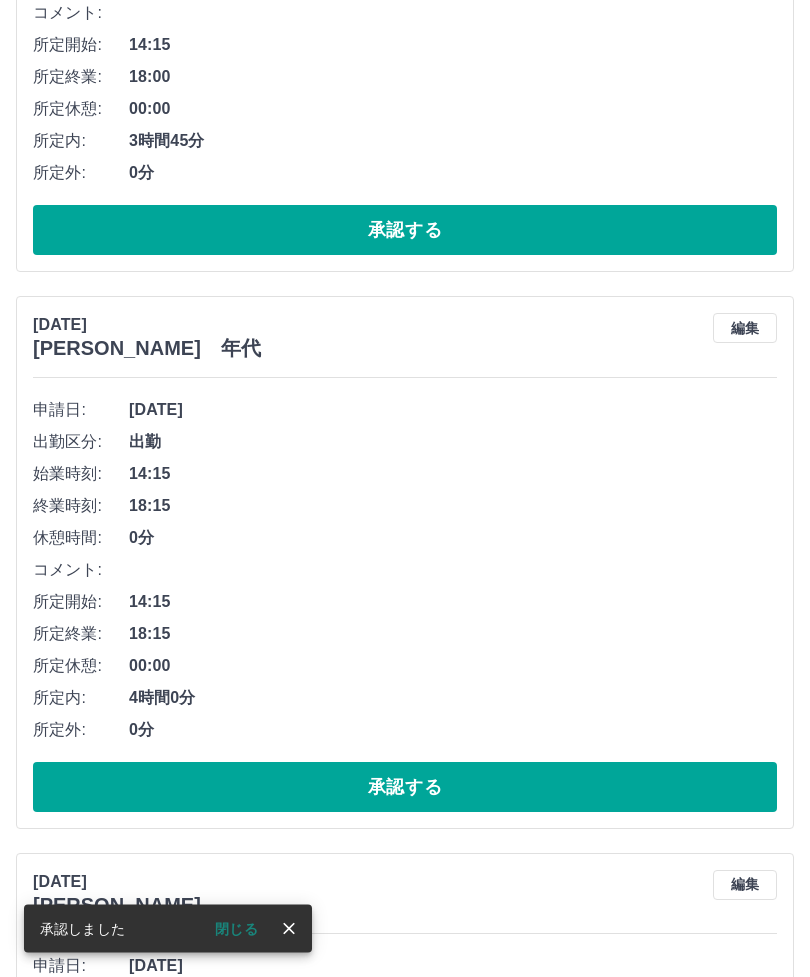 scroll, scrollTop: 1071, scrollLeft: 0, axis: vertical 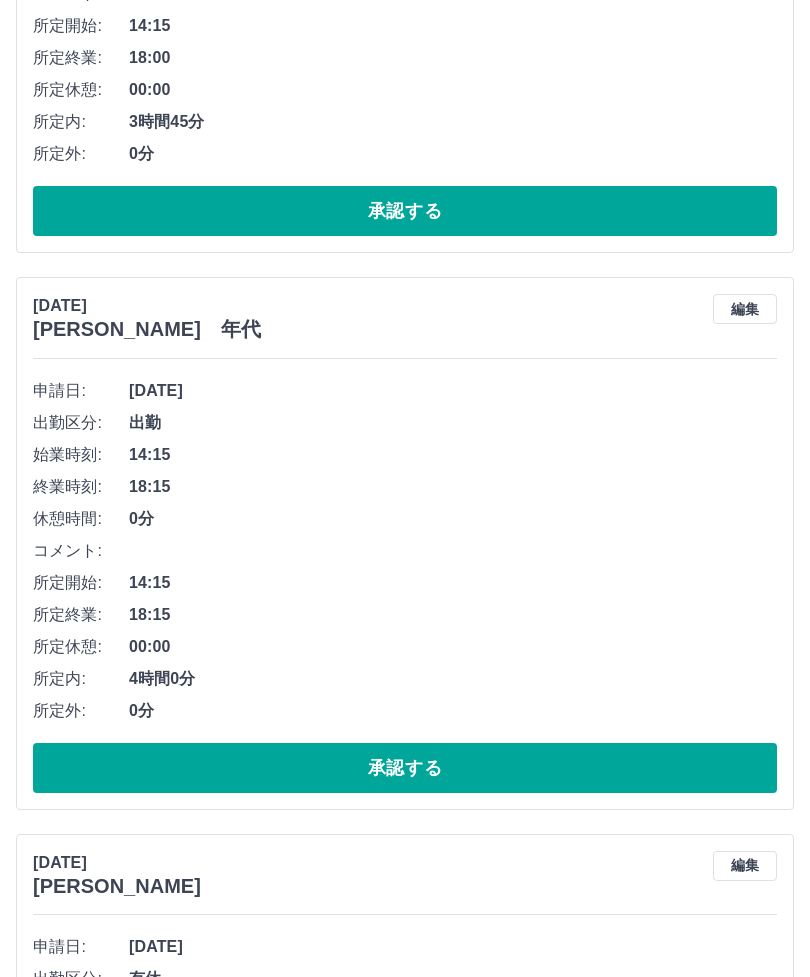 click on "承認する" at bounding box center [405, 768] 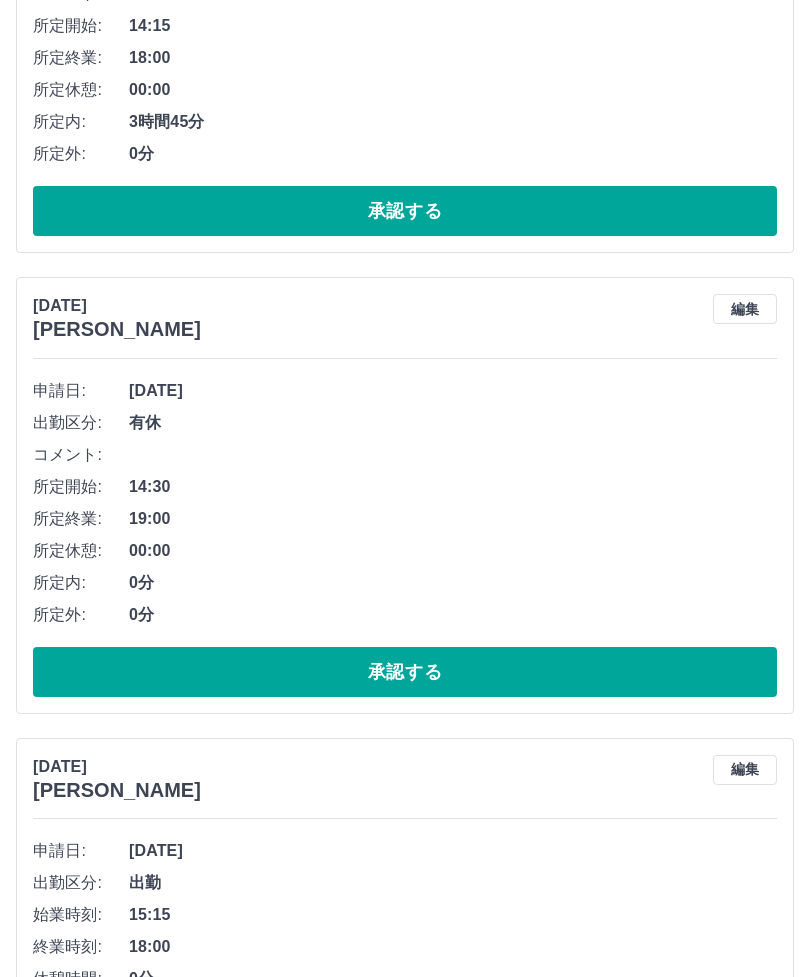 click on "承認する" at bounding box center (405, 672) 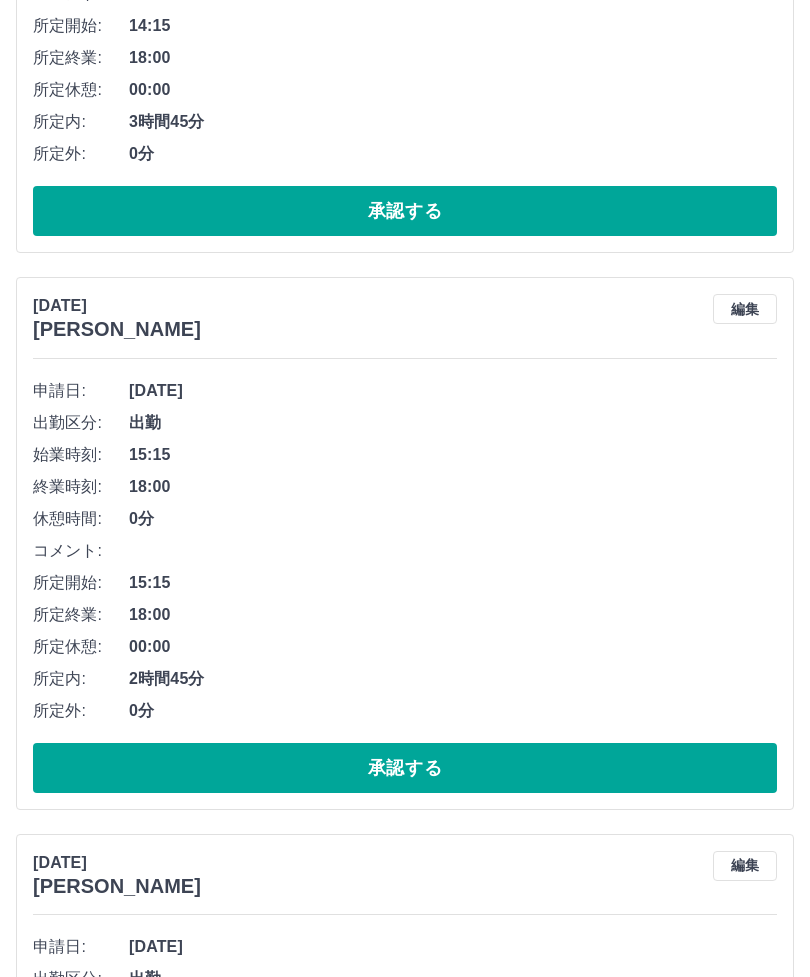 click on "承認する" at bounding box center (405, 768) 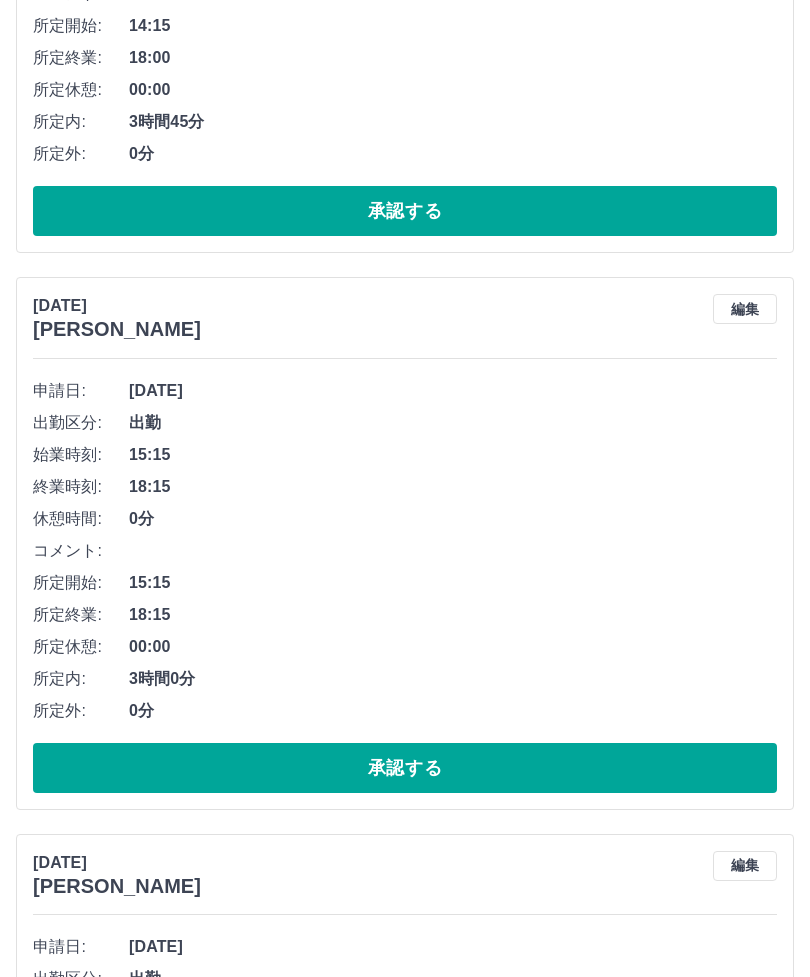 click on "承認する" at bounding box center (405, 768) 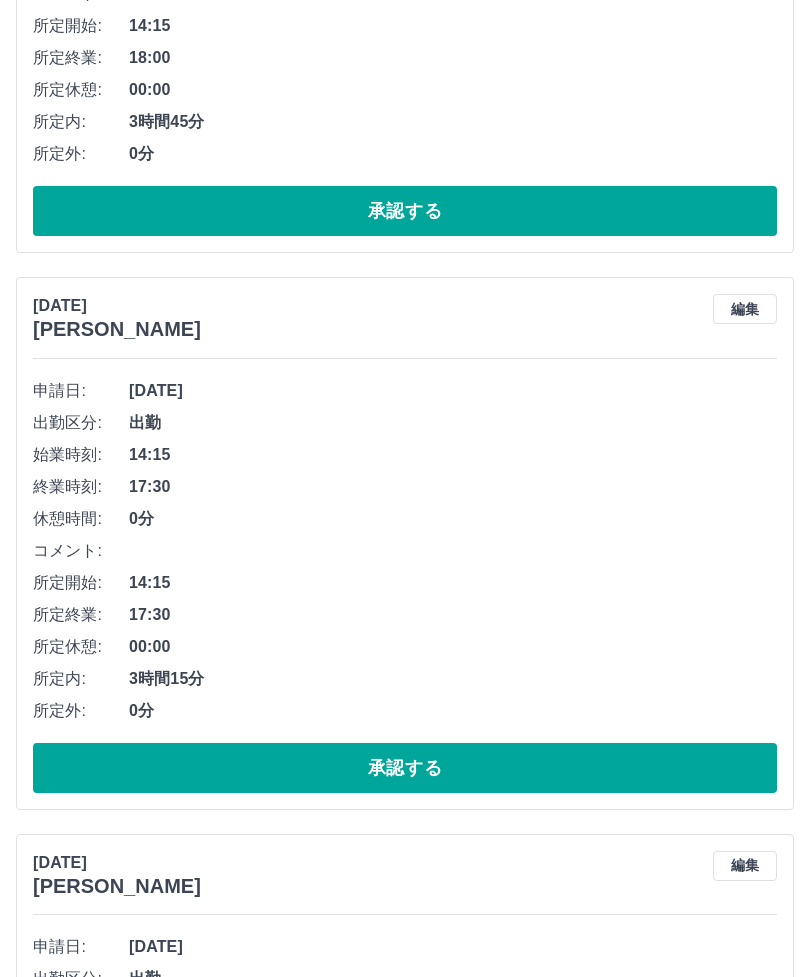 click on "承認する" at bounding box center [405, 768] 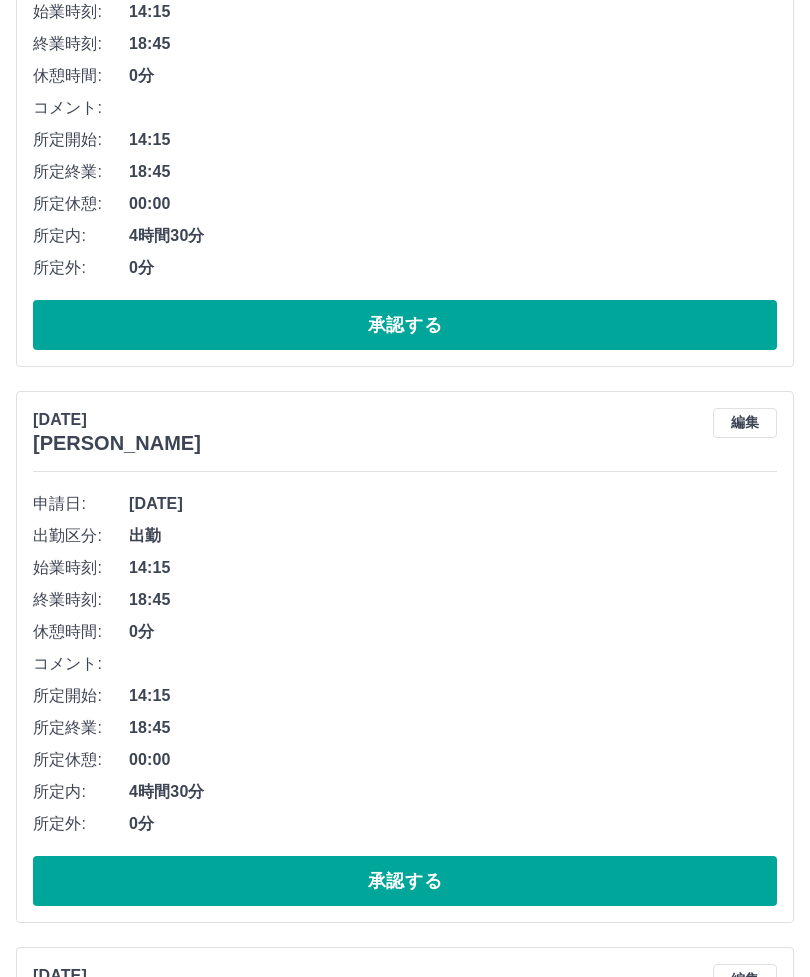 scroll, scrollTop: 1514, scrollLeft: 0, axis: vertical 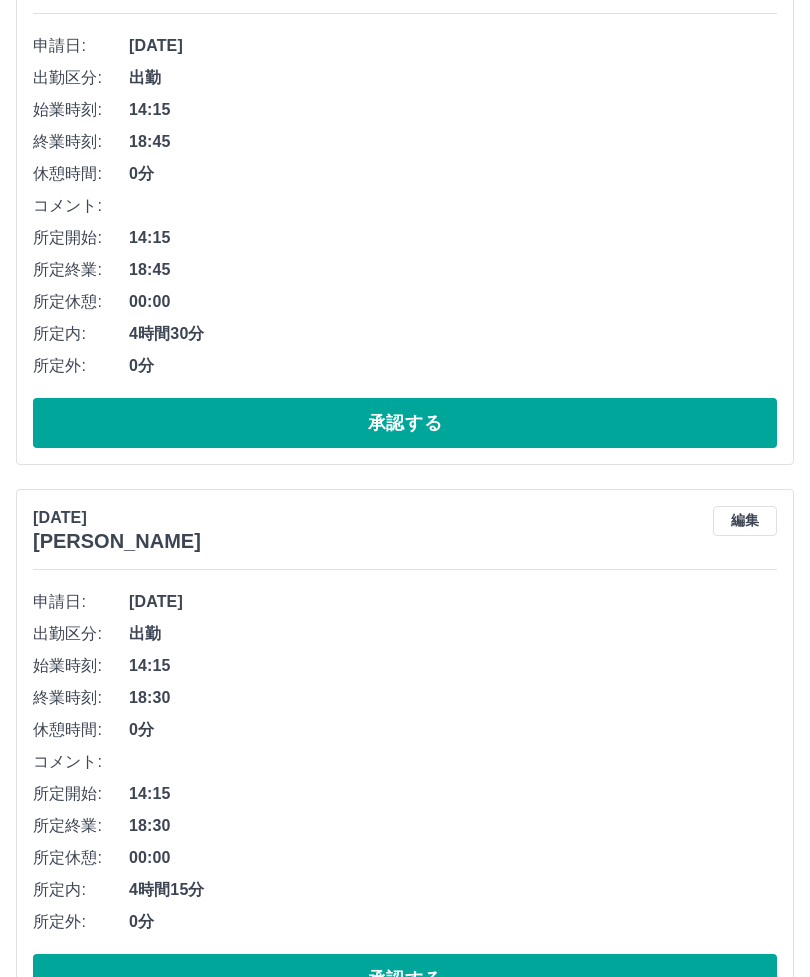 click on "承認する" at bounding box center (405, 979) 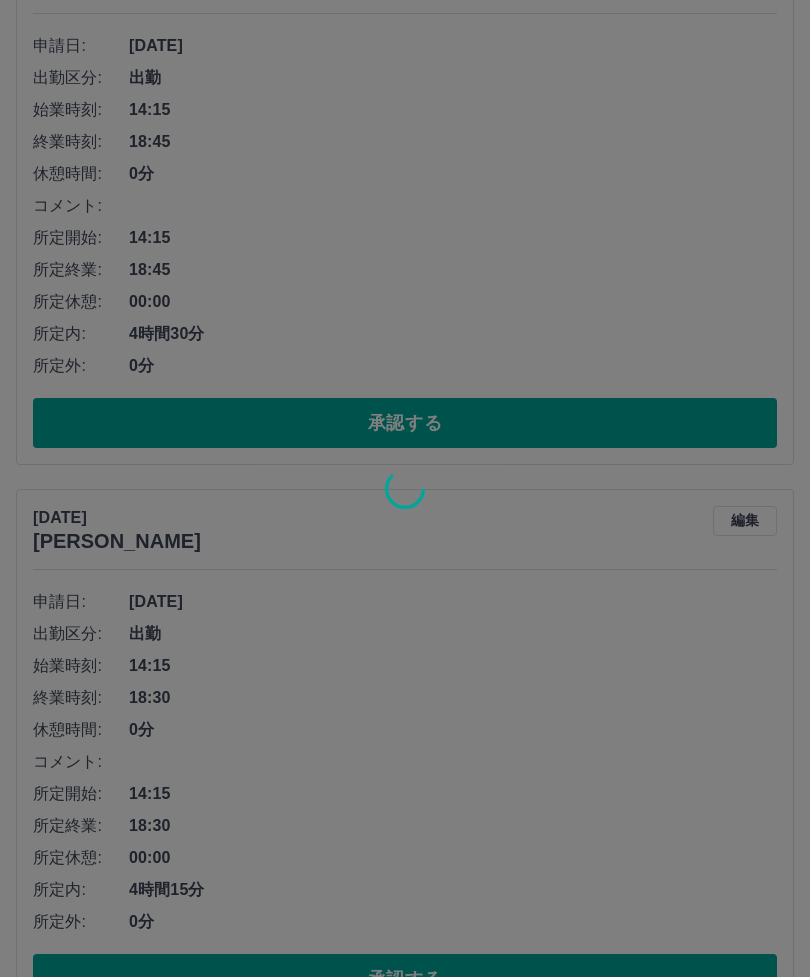 scroll, scrollTop: 860, scrollLeft: 0, axis: vertical 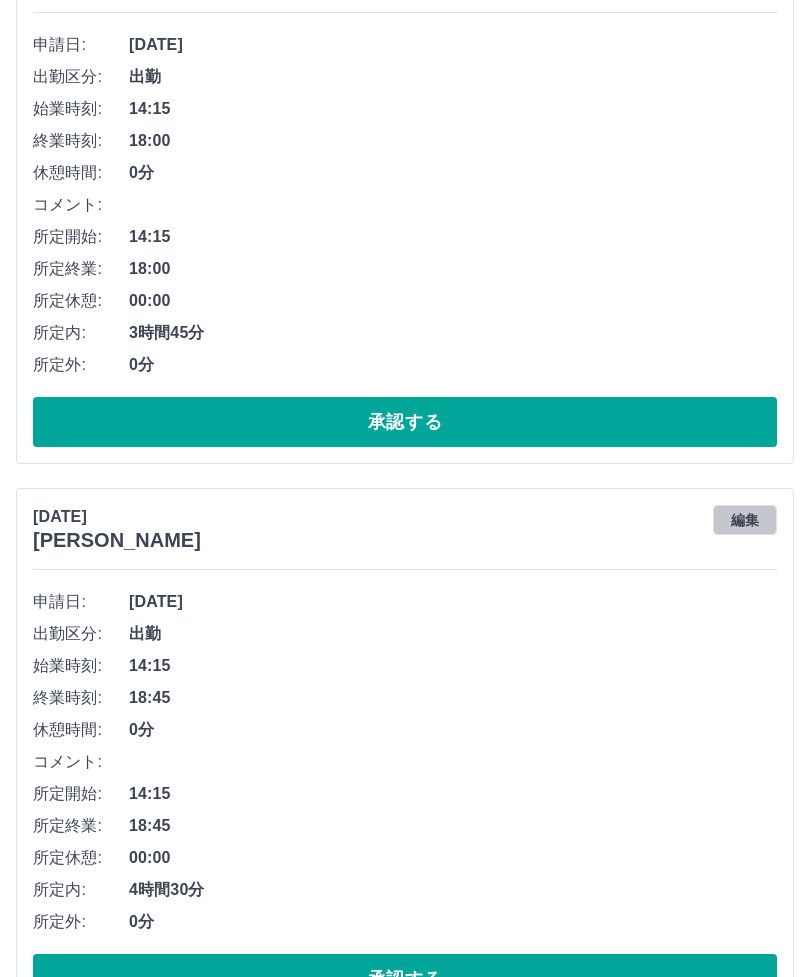 click on "編集" at bounding box center (745, 520) 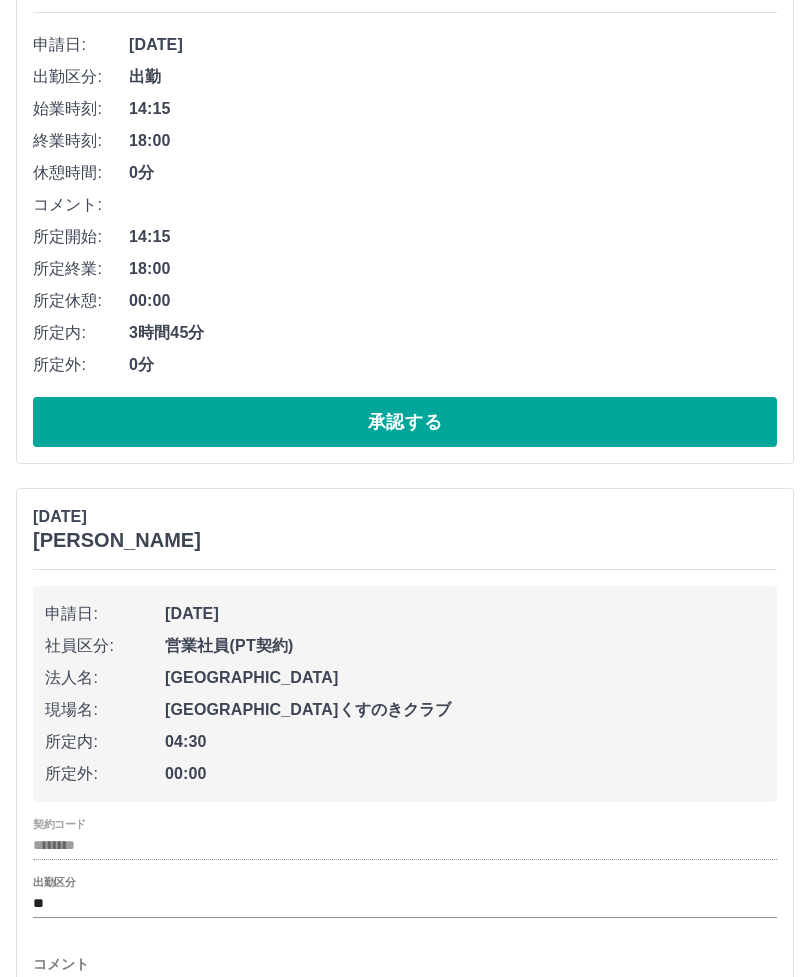 click on "****" at bounding box center [405, 1028] 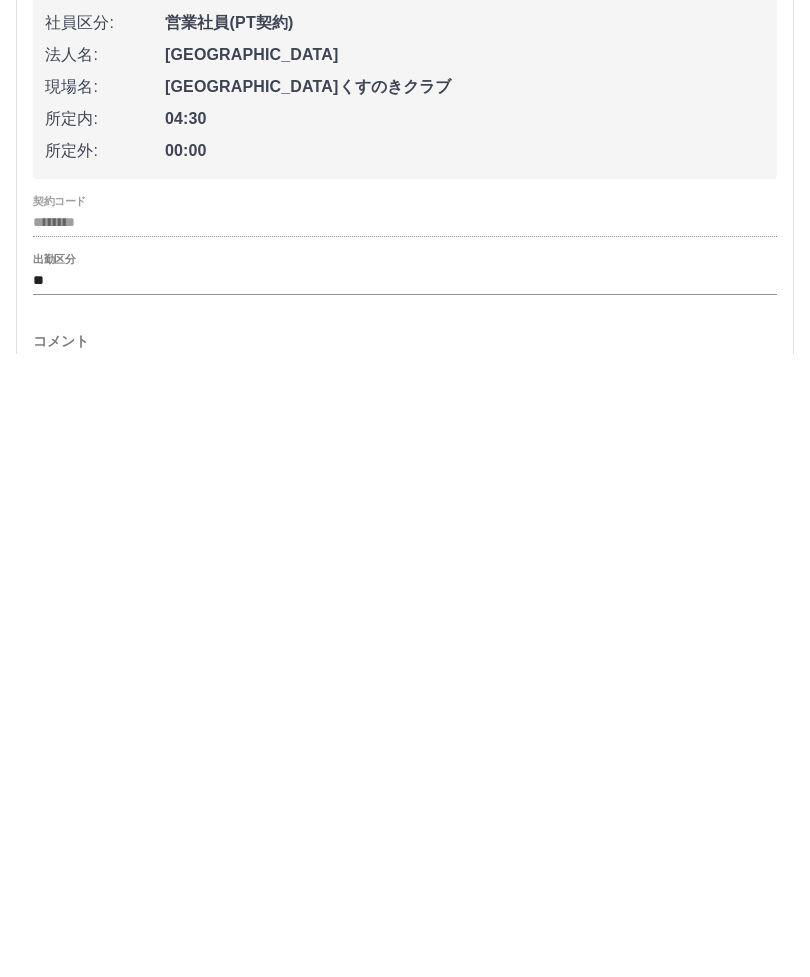 scroll, scrollTop: 1227, scrollLeft: 0, axis: vertical 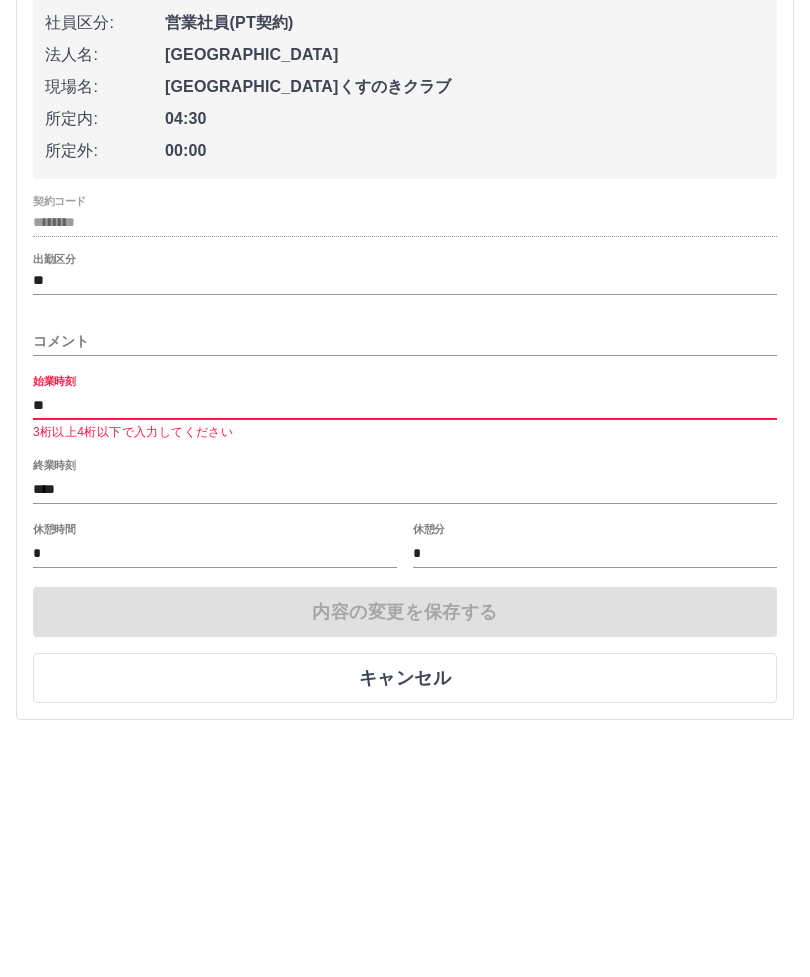 type on "*" 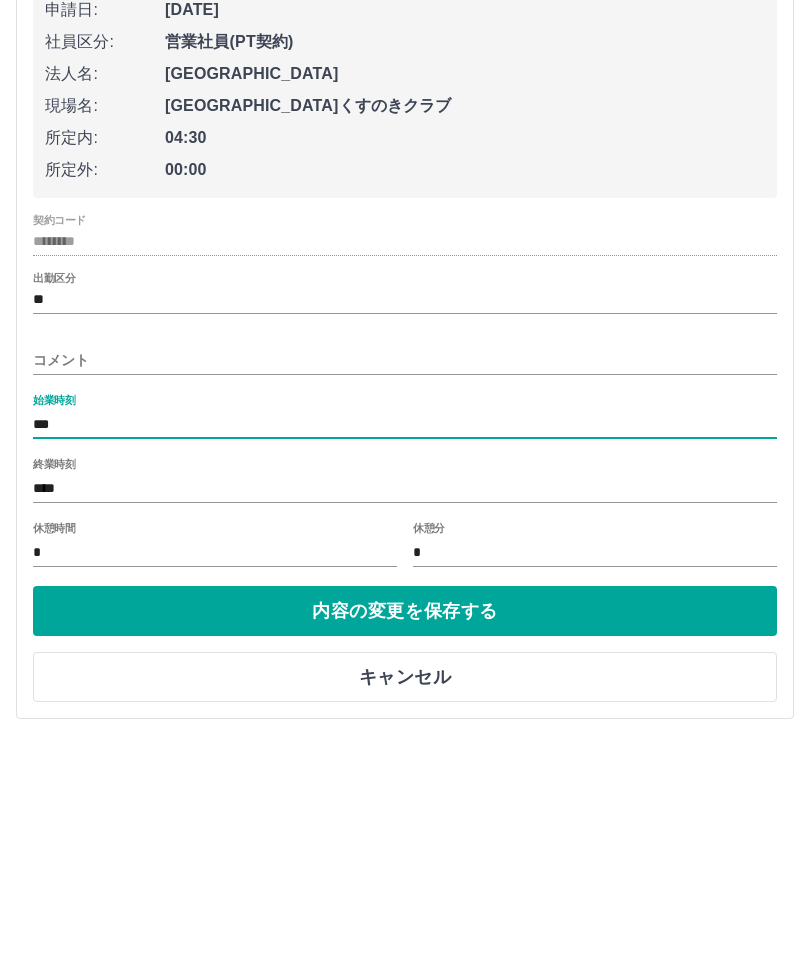 type on "****" 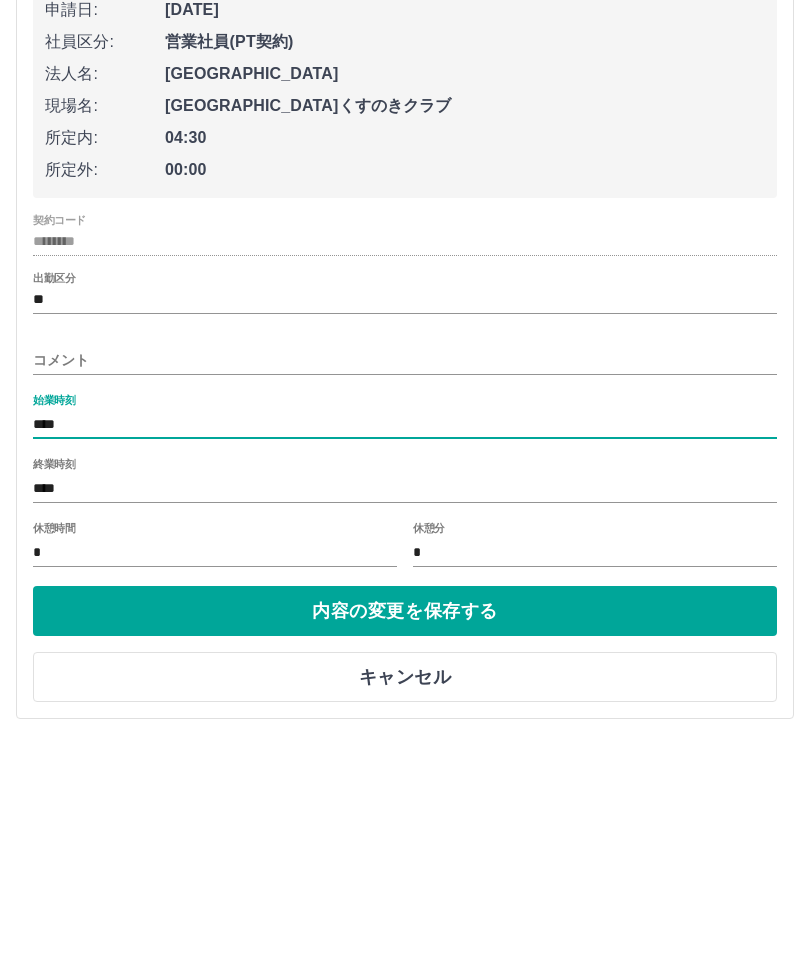 click on "内容の変更を保存する" at bounding box center (405, 848) 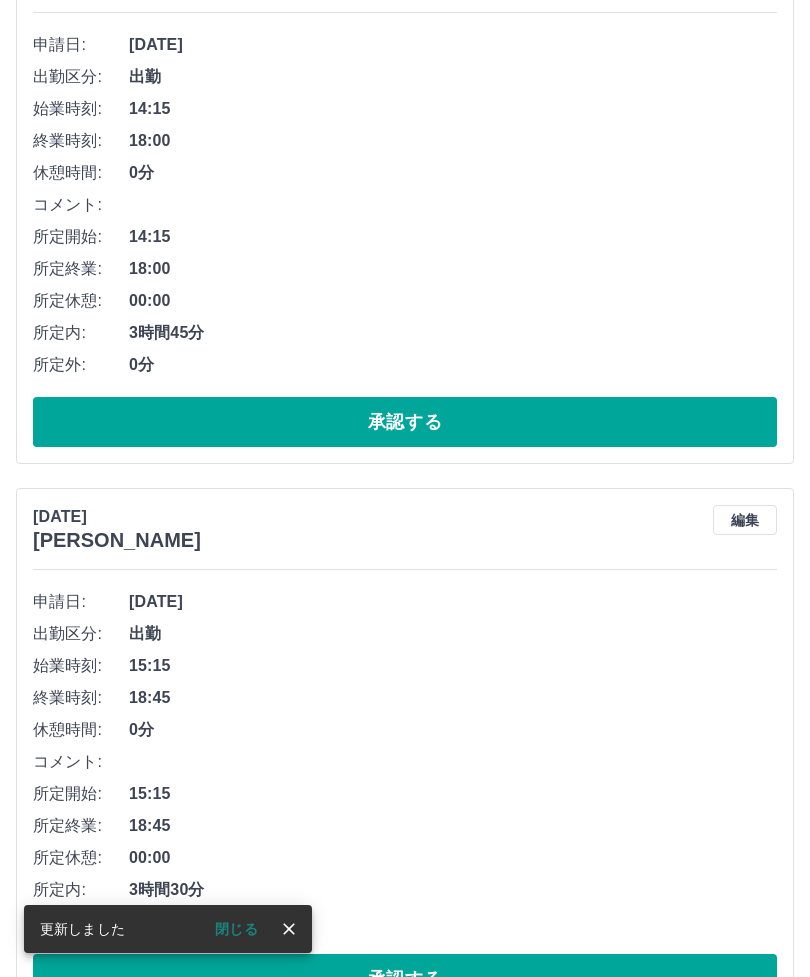 click on "承認する" at bounding box center (405, 979) 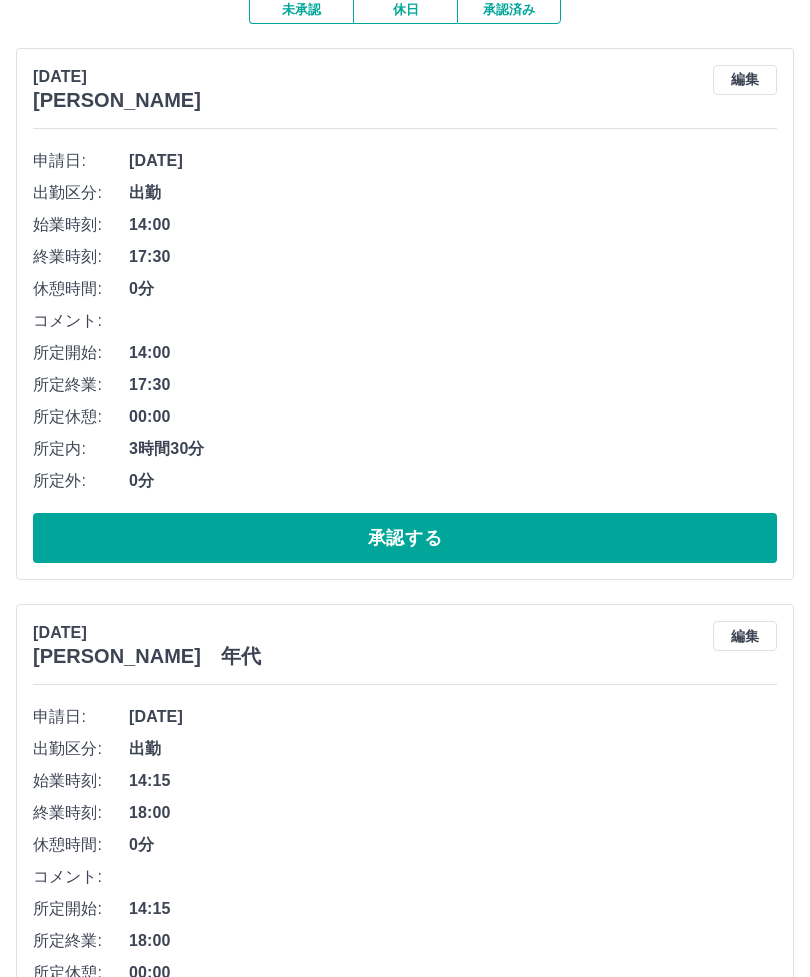 scroll, scrollTop: 169, scrollLeft: 0, axis: vertical 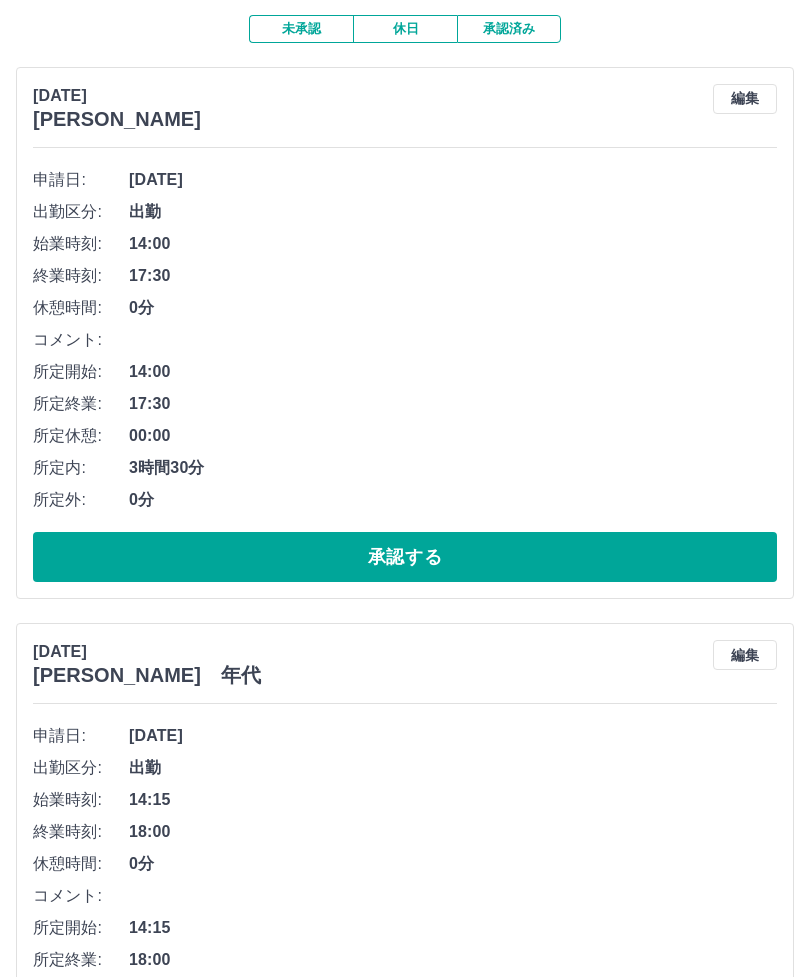 click on "承認する" at bounding box center [405, 557] 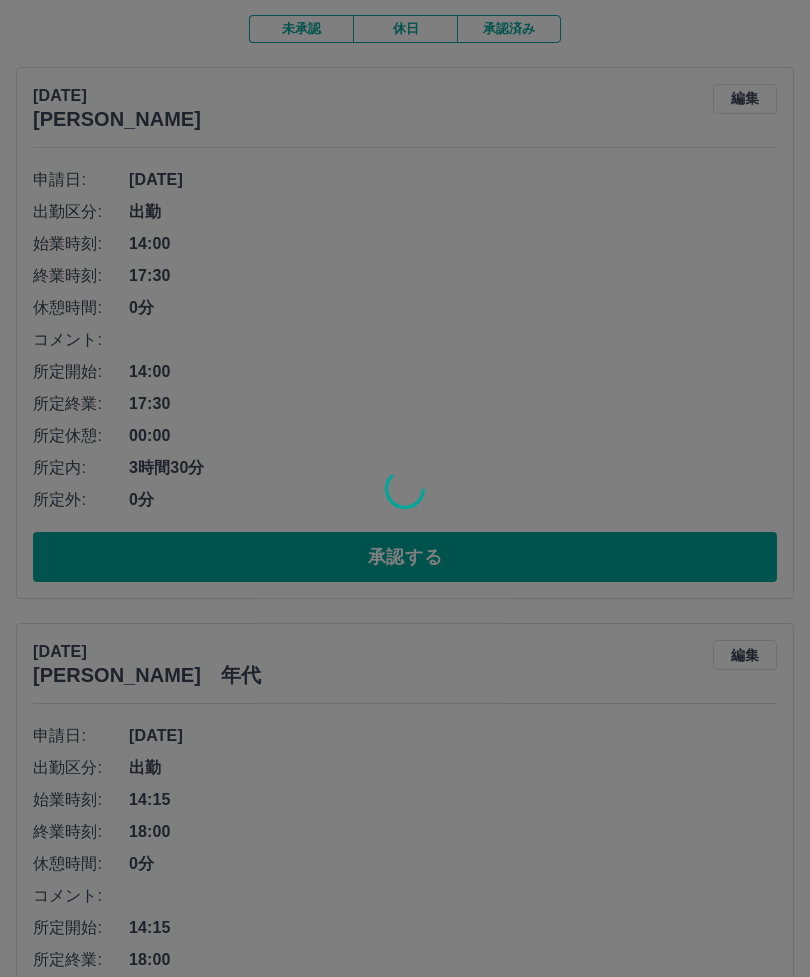 scroll, scrollTop: 0, scrollLeft: 0, axis: both 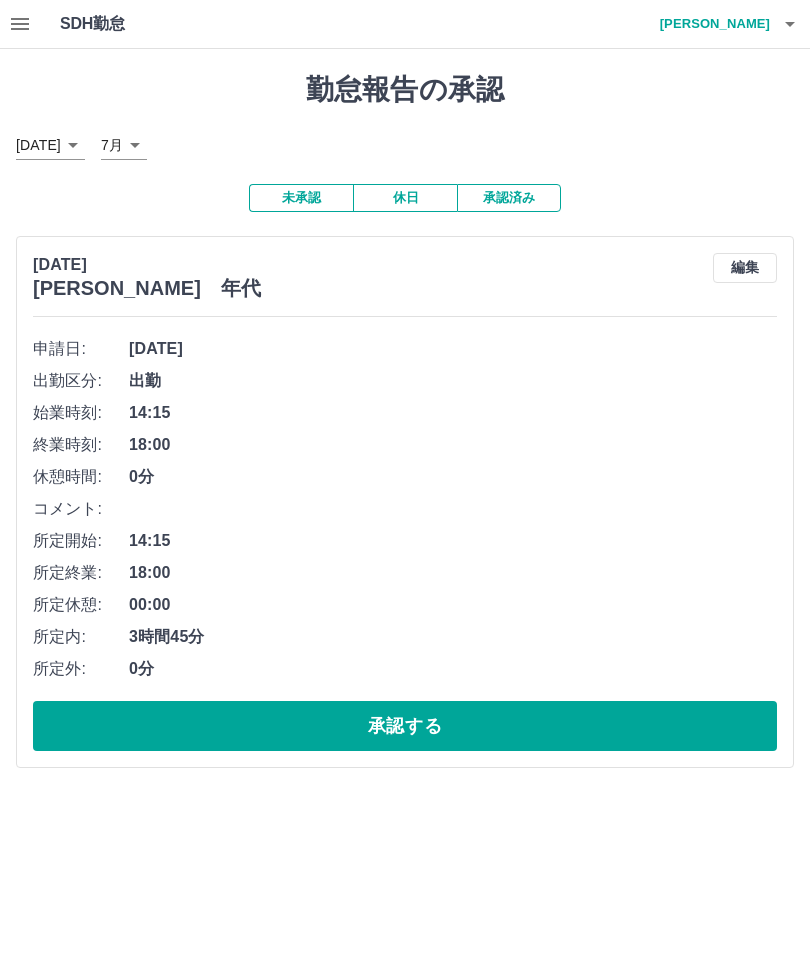 click on "編集" at bounding box center [745, 268] 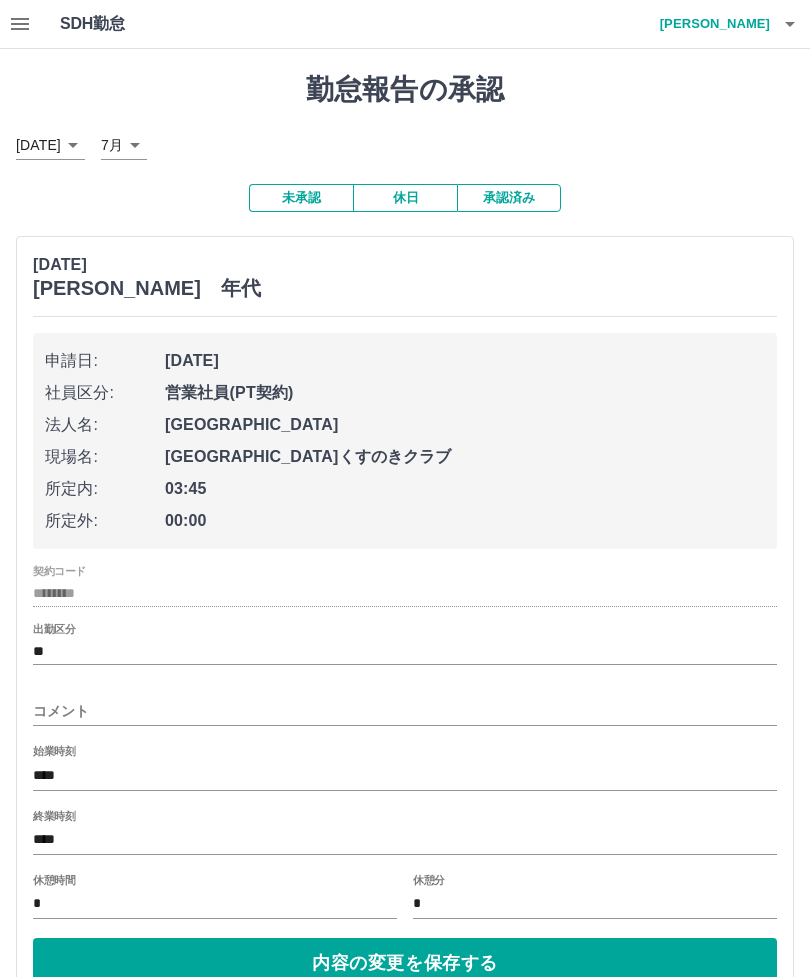 click on "****" at bounding box center (405, 775) 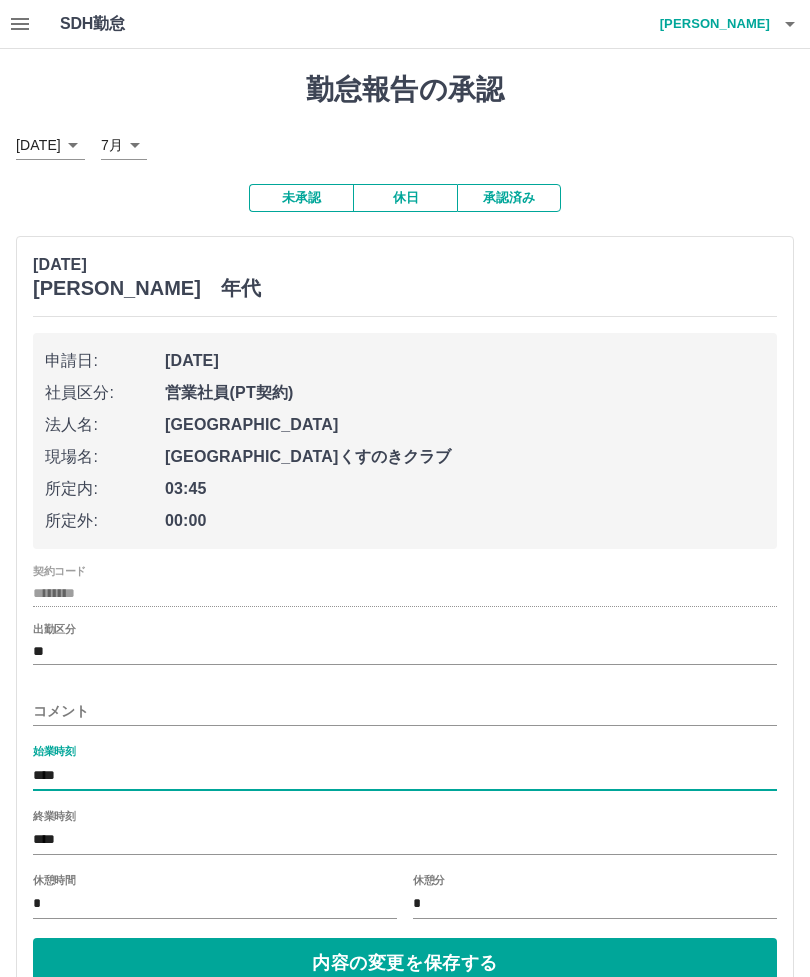 scroll, scrollTop: 115, scrollLeft: 0, axis: vertical 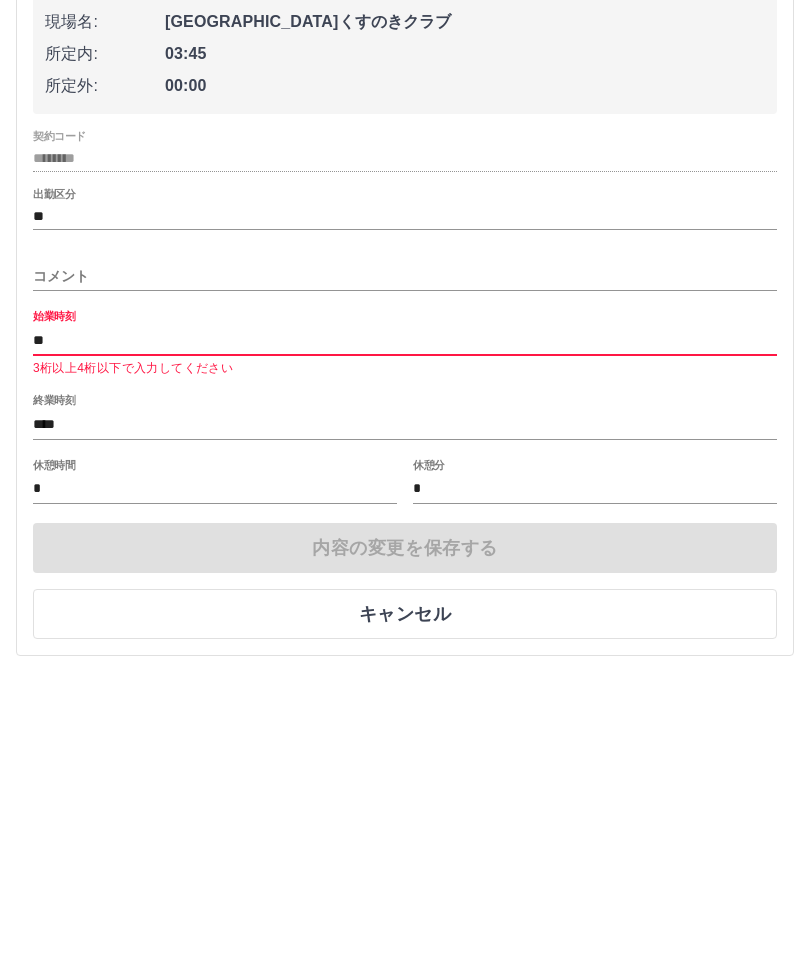 type on "*" 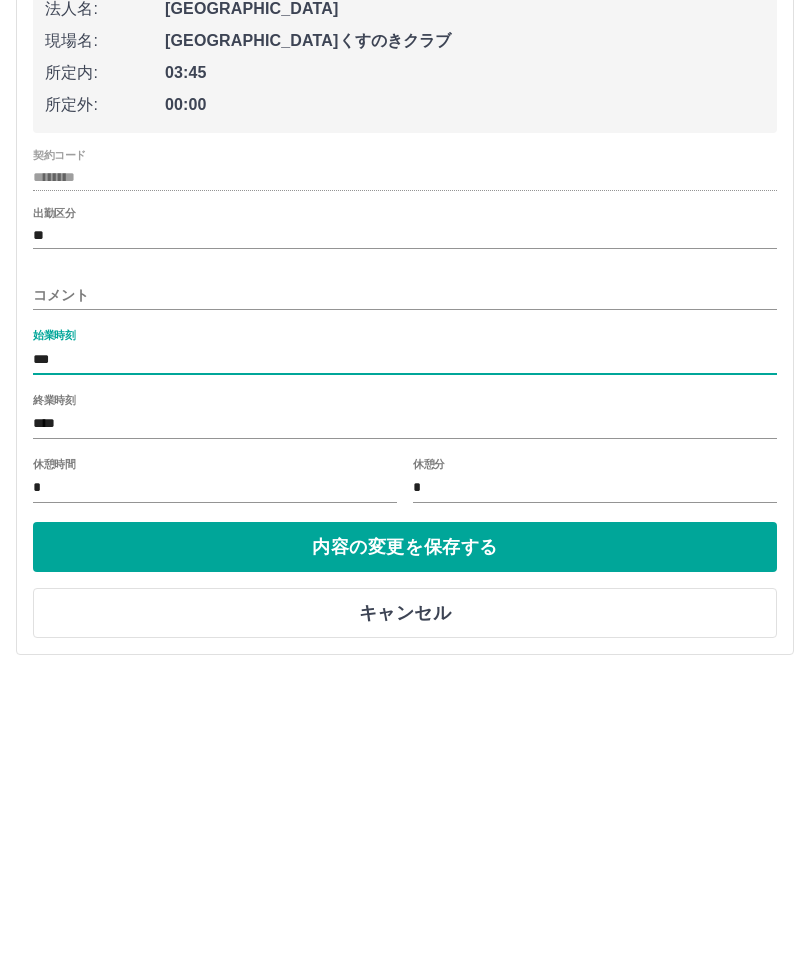type on "****" 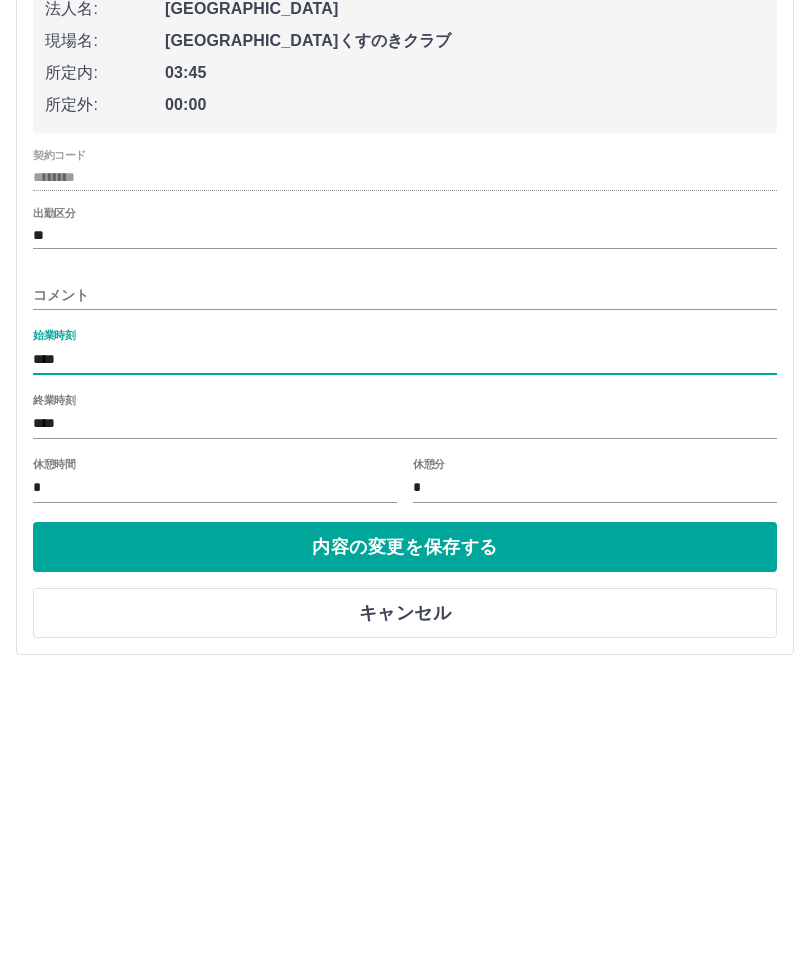click on "内容の変更を保存する" at bounding box center (405, 848) 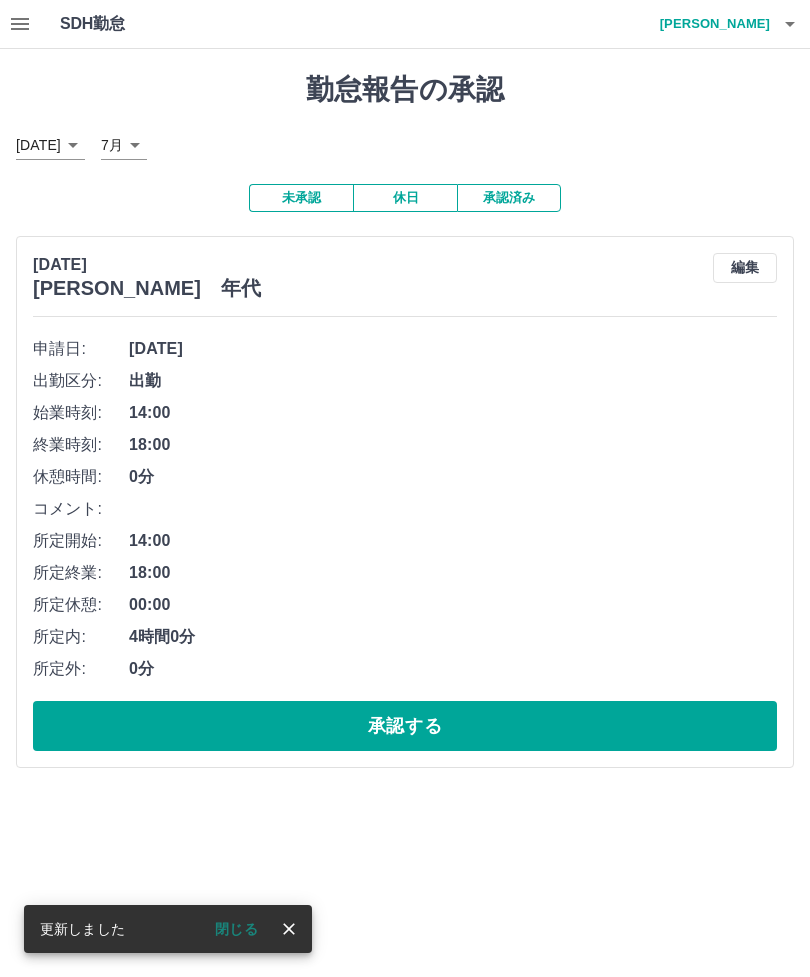 click on "承認する" at bounding box center [405, 726] 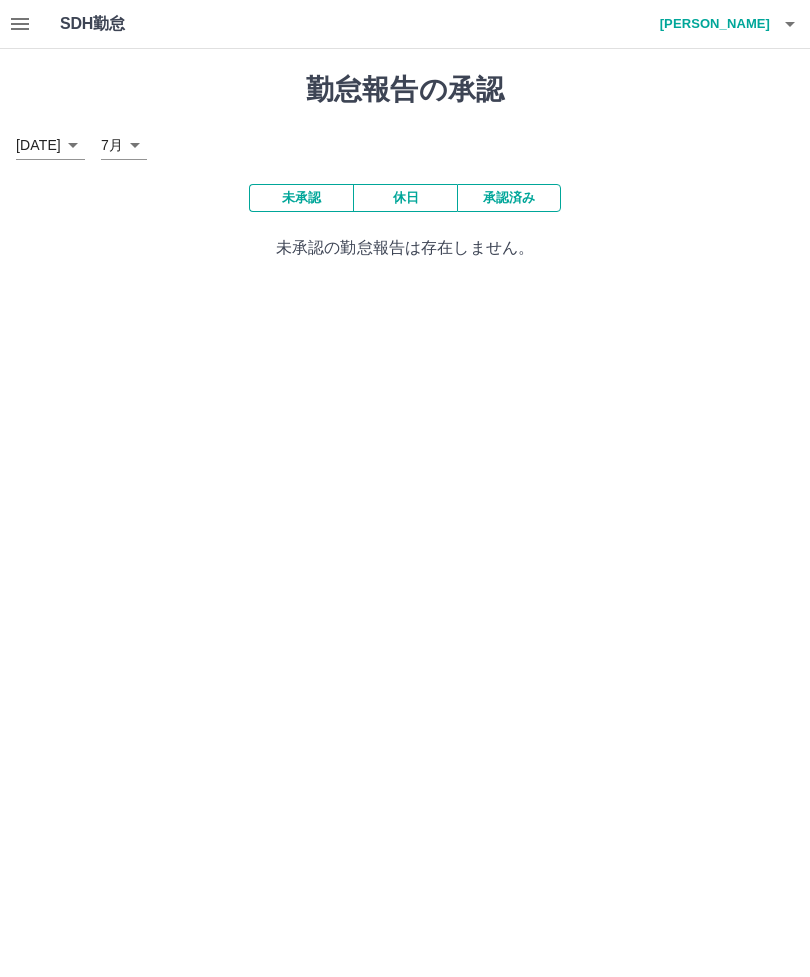 click on "[PERSON_NAME]" at bounding box center [710, 24] 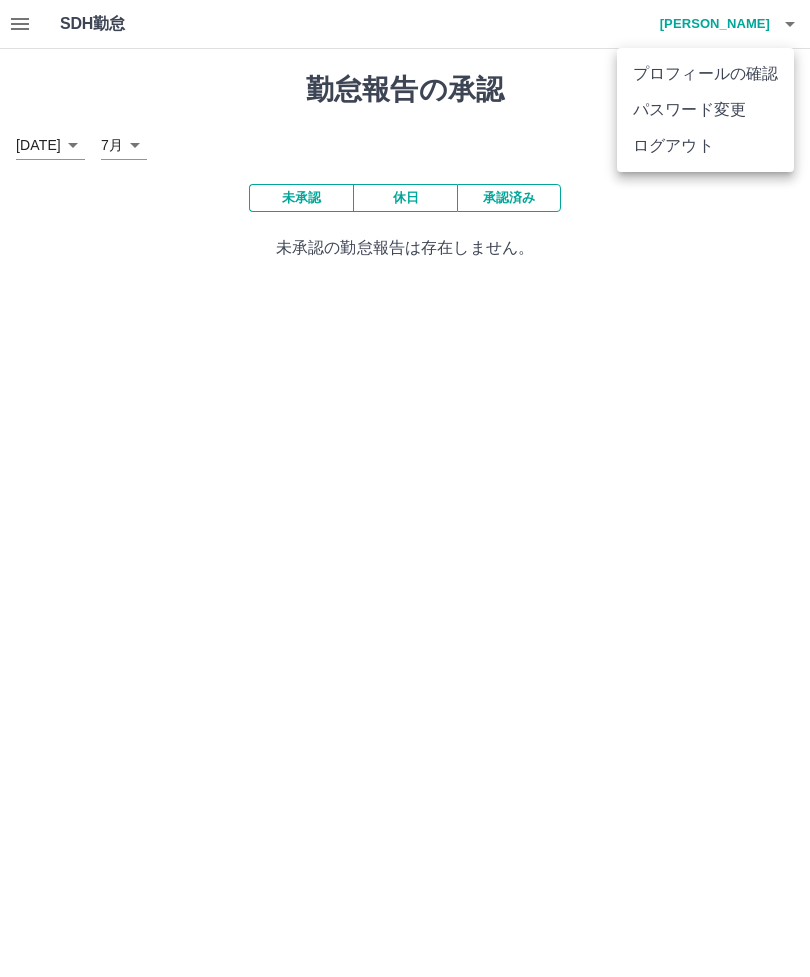 click on "ログアウト" at bounding box center (705, 146) 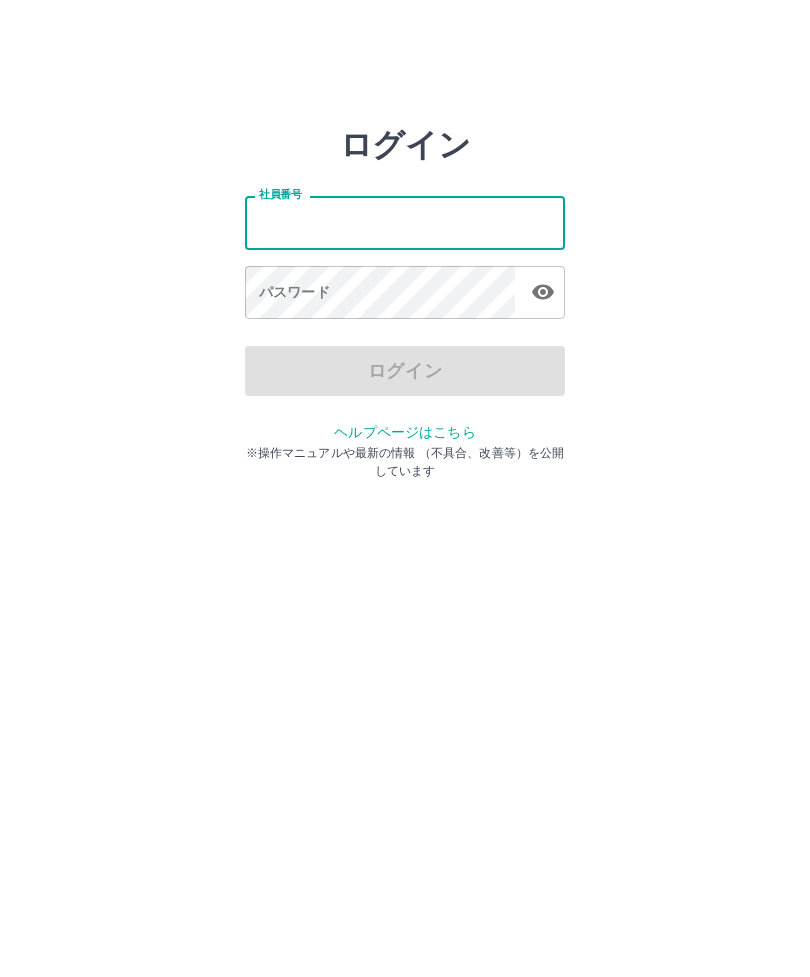 scroll, scrollTop: 0, scrollLeft: 0, axis: both 